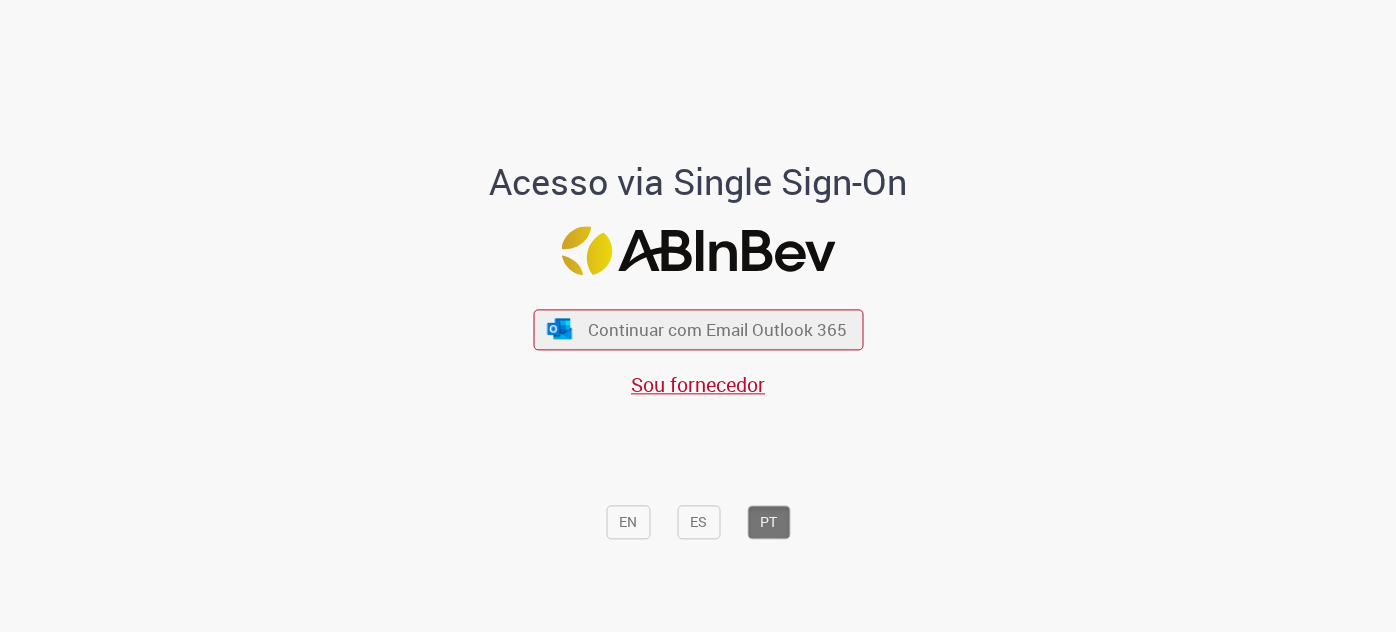 scroll, scrollTop: 0, scrollLeft: 0, axis: both 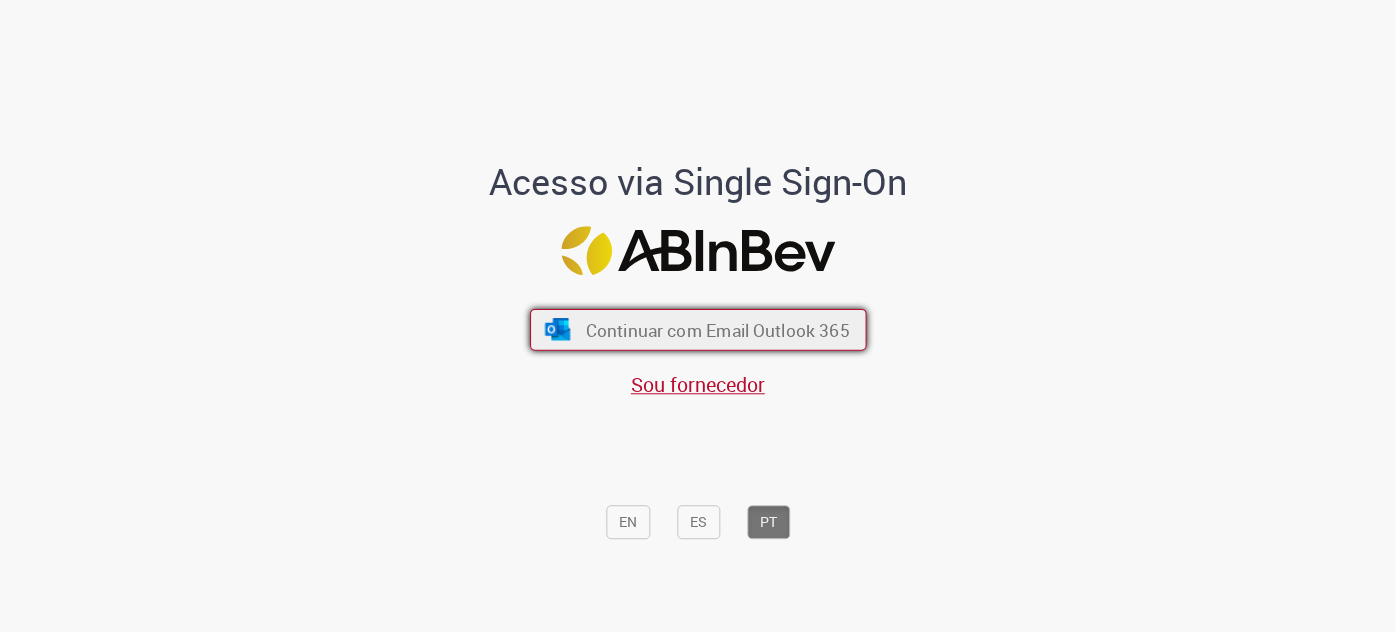 click on "Continuar com Email Outlook 365" at bounding box center (717, 329) 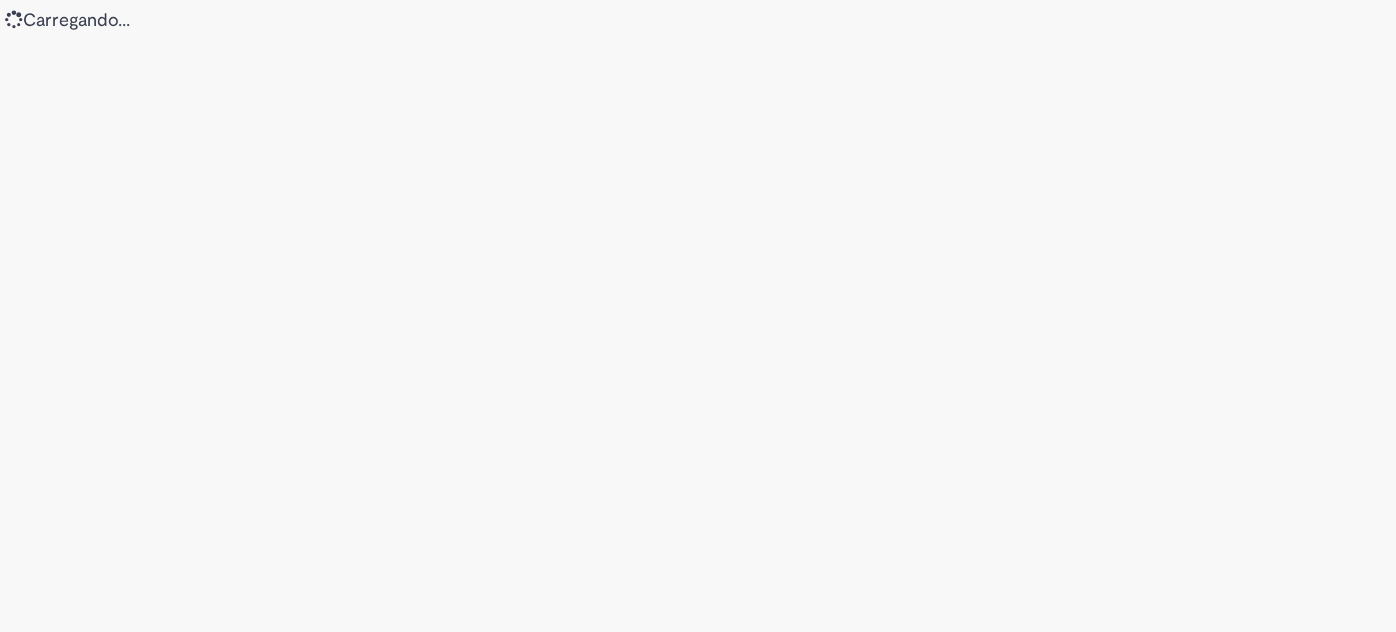 scroll, scrollTop: 0, scrollLeft: 0, axis: both 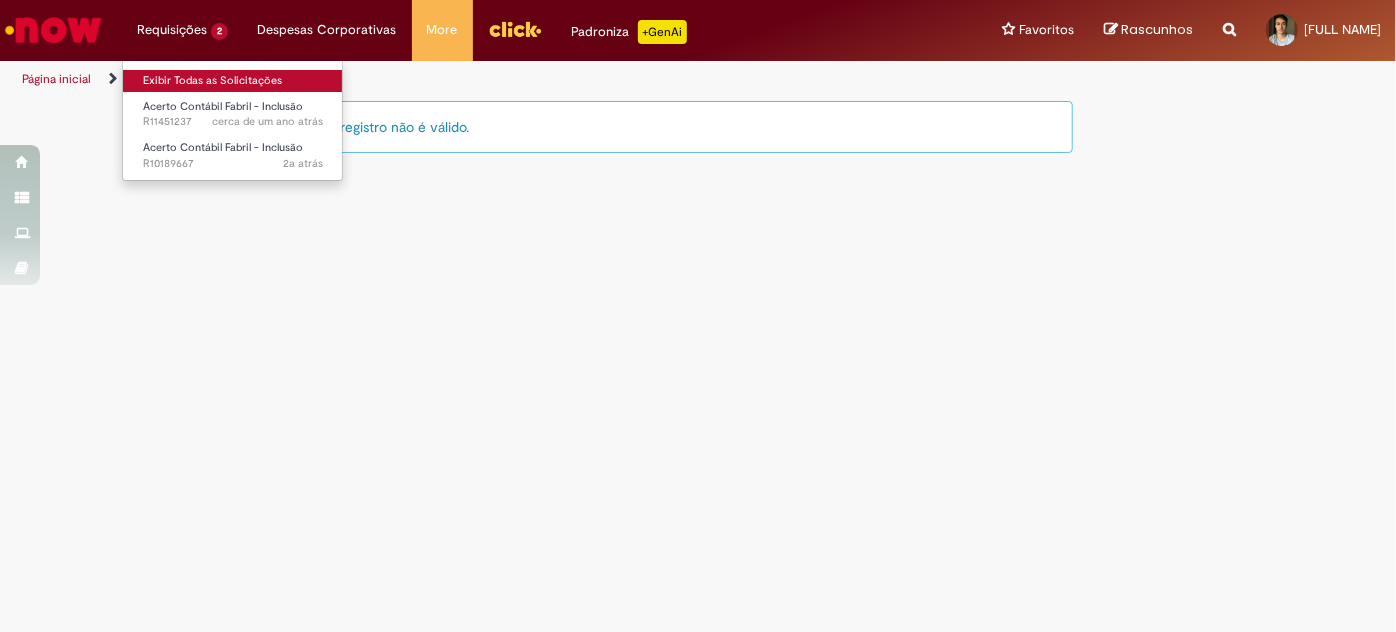 click on "Exibir Todas as Solicitações" at bounding box center [233, 81] 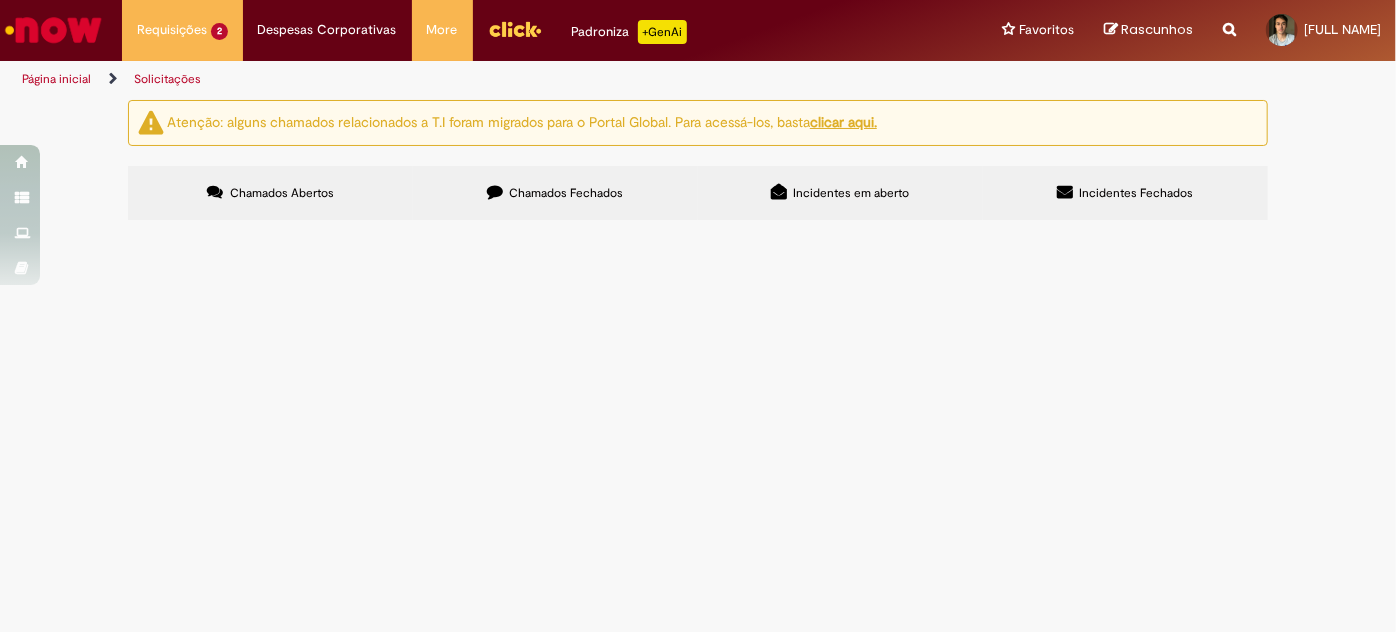 click on "Chamados Fechados" at bounding box center [567, 193] 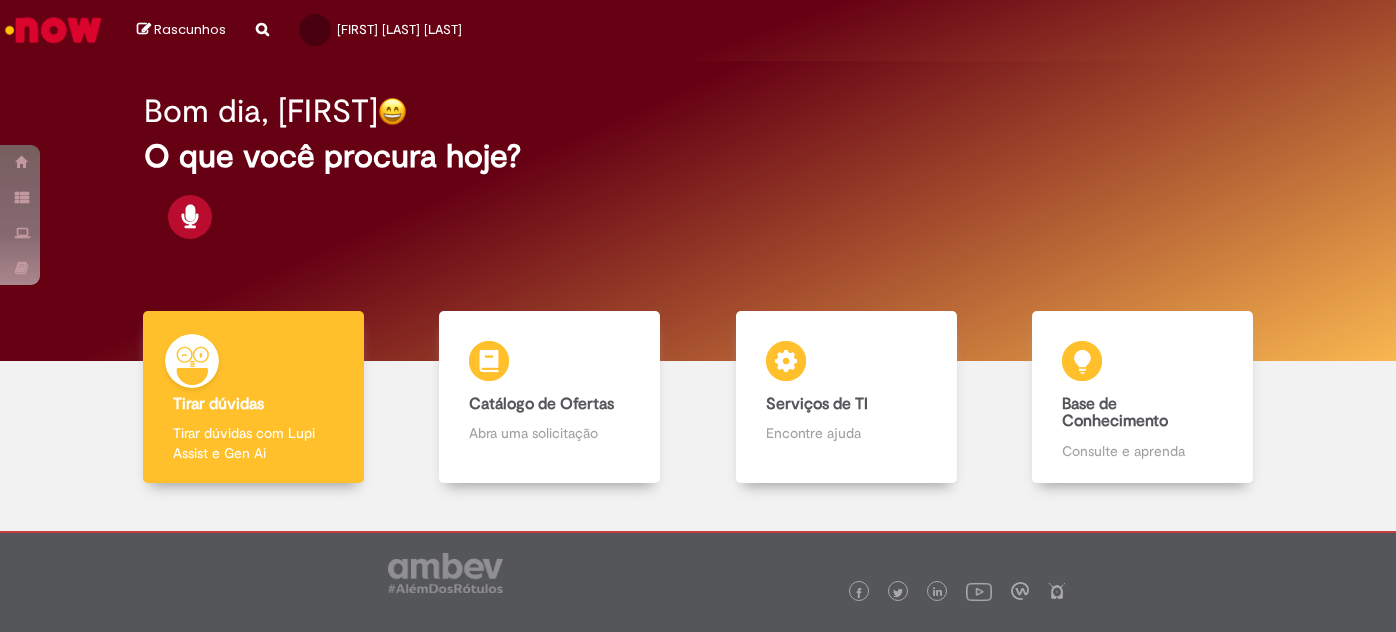scroll, scrollTop: 0, scrollLeft: 0, axis: both 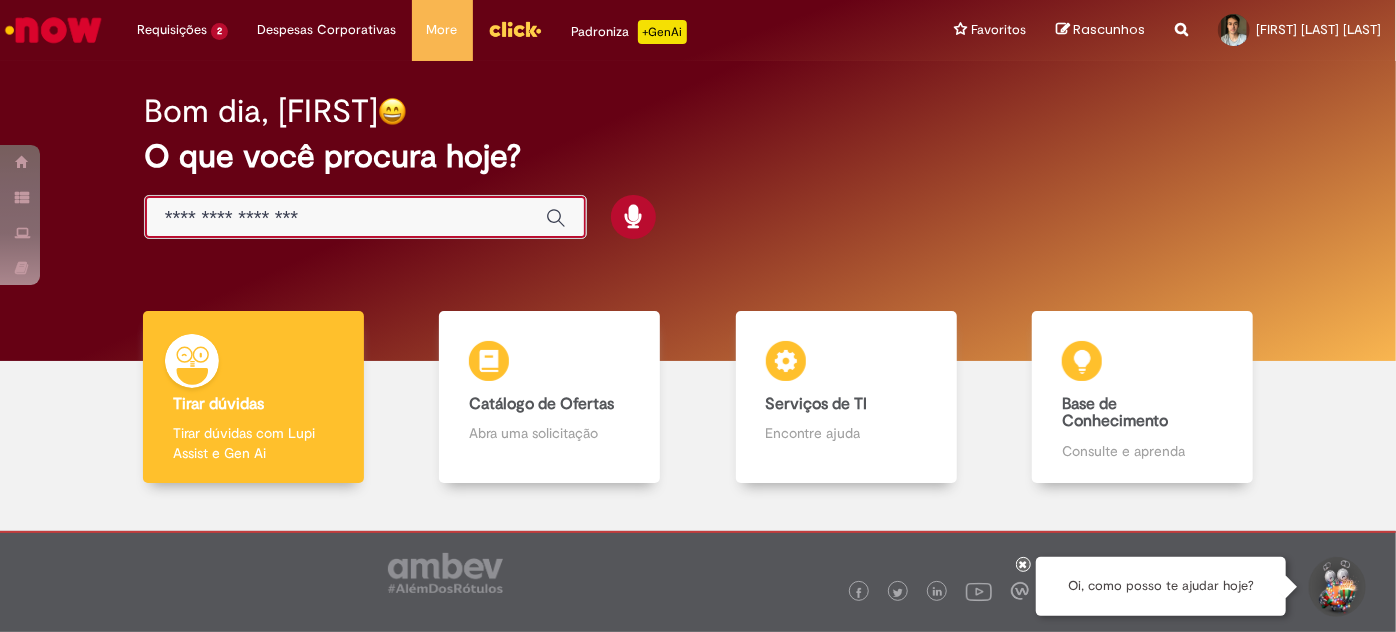 click at bounding box center (345, 218) 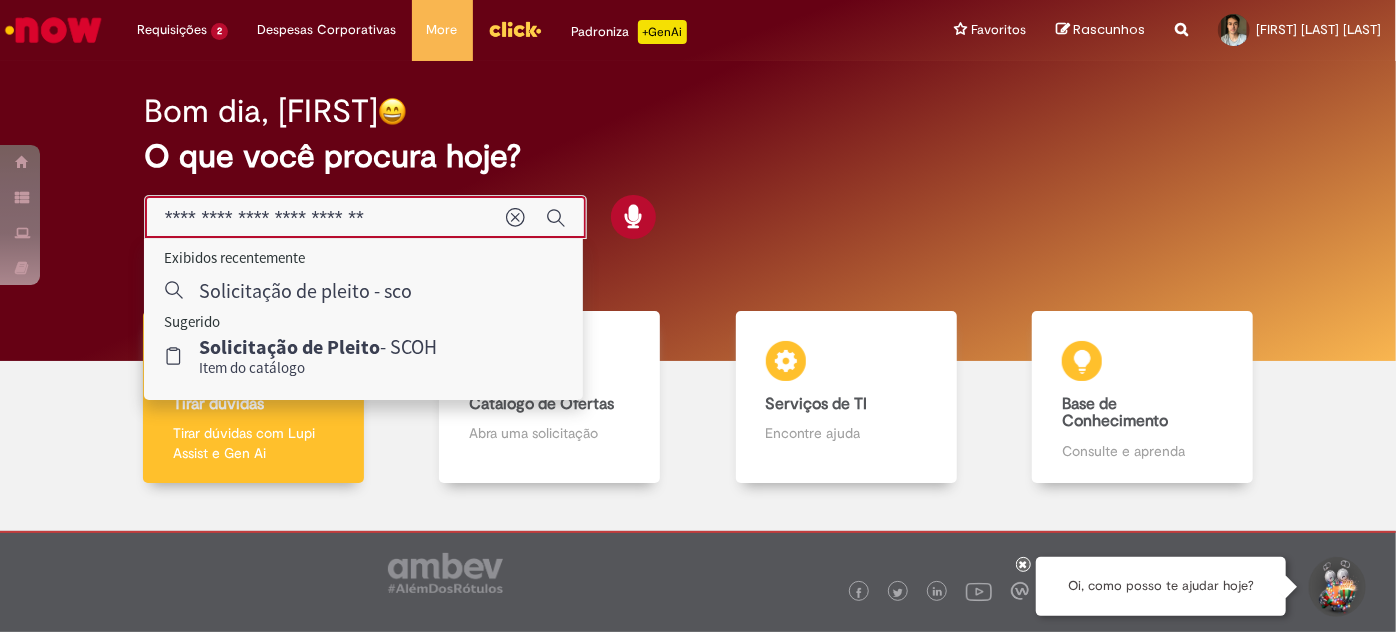 type on "**********" 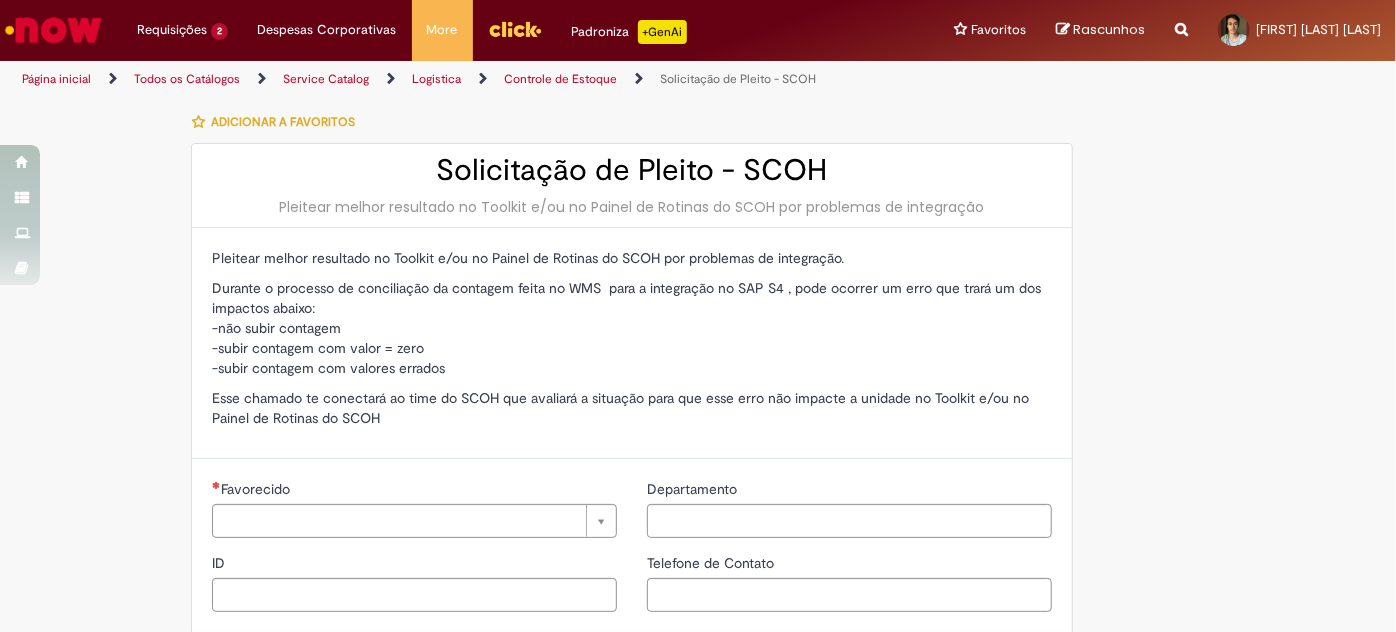 type on "********" 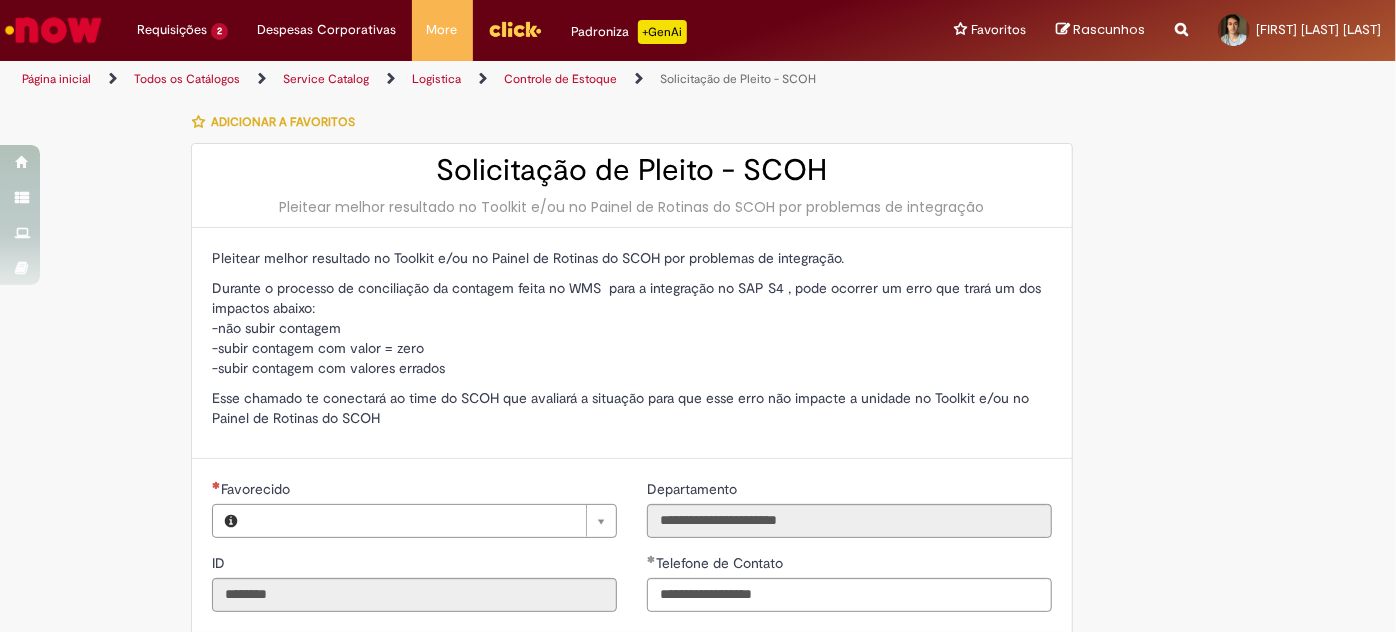 type on "**********" 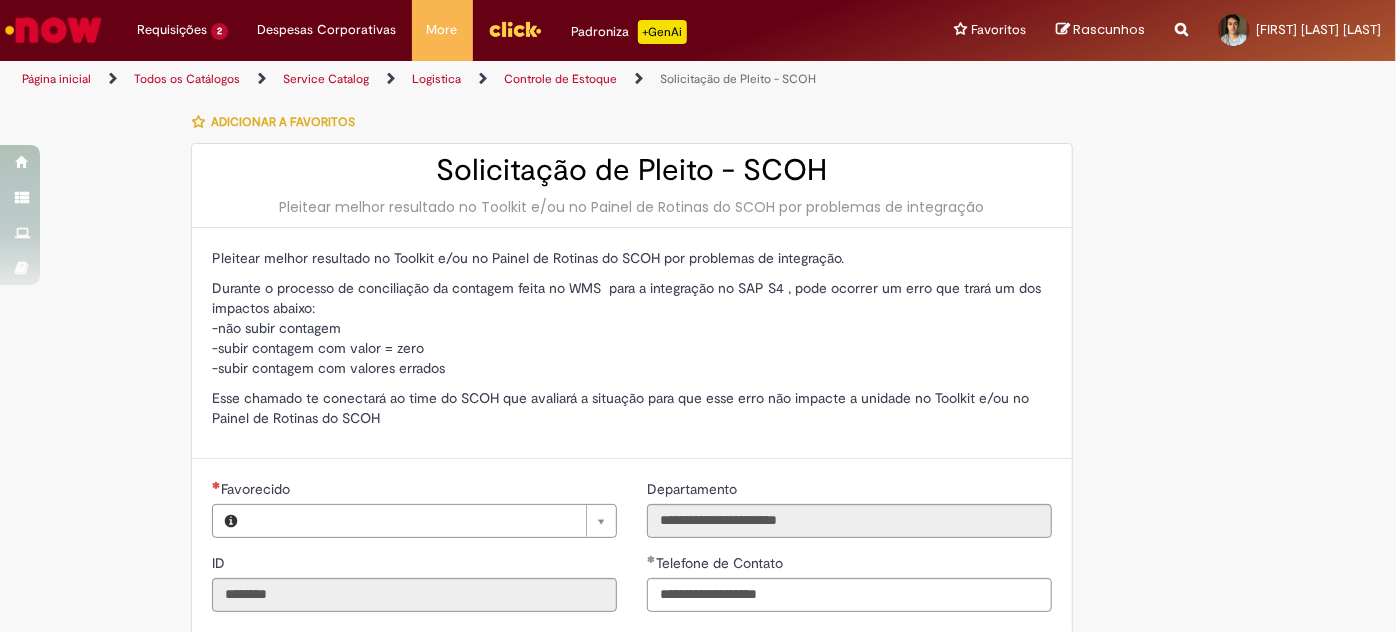 type on "**********" 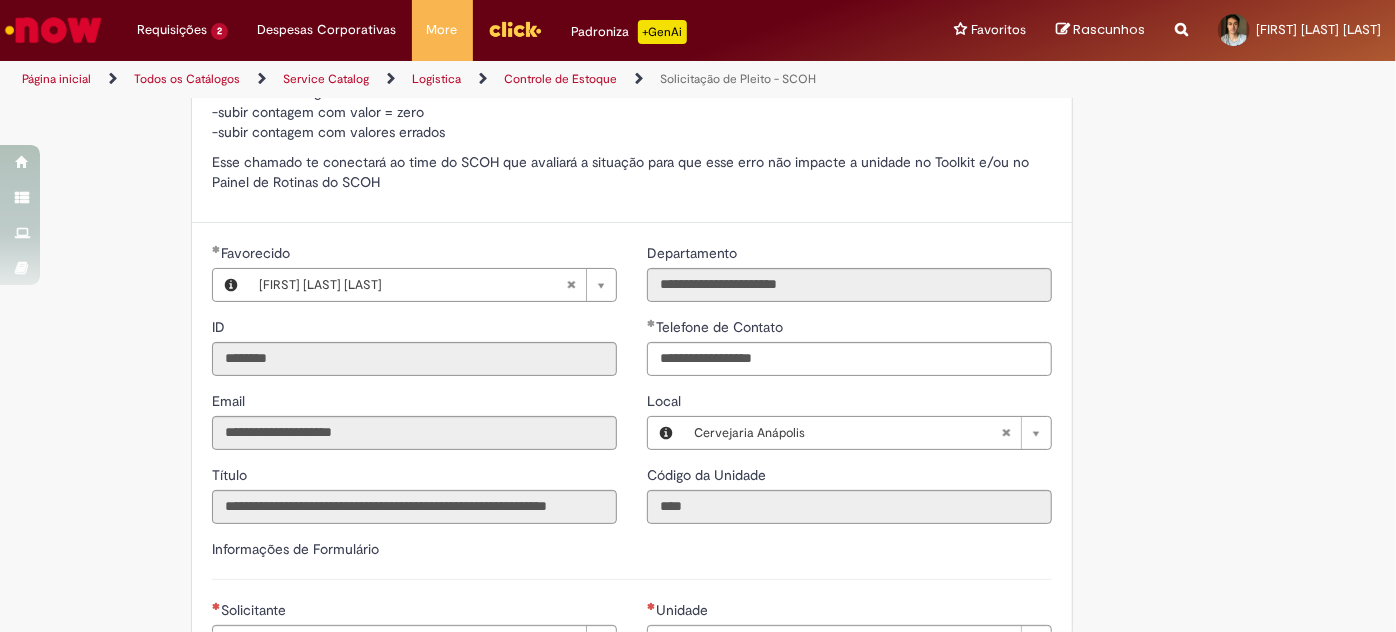 type on "**********" 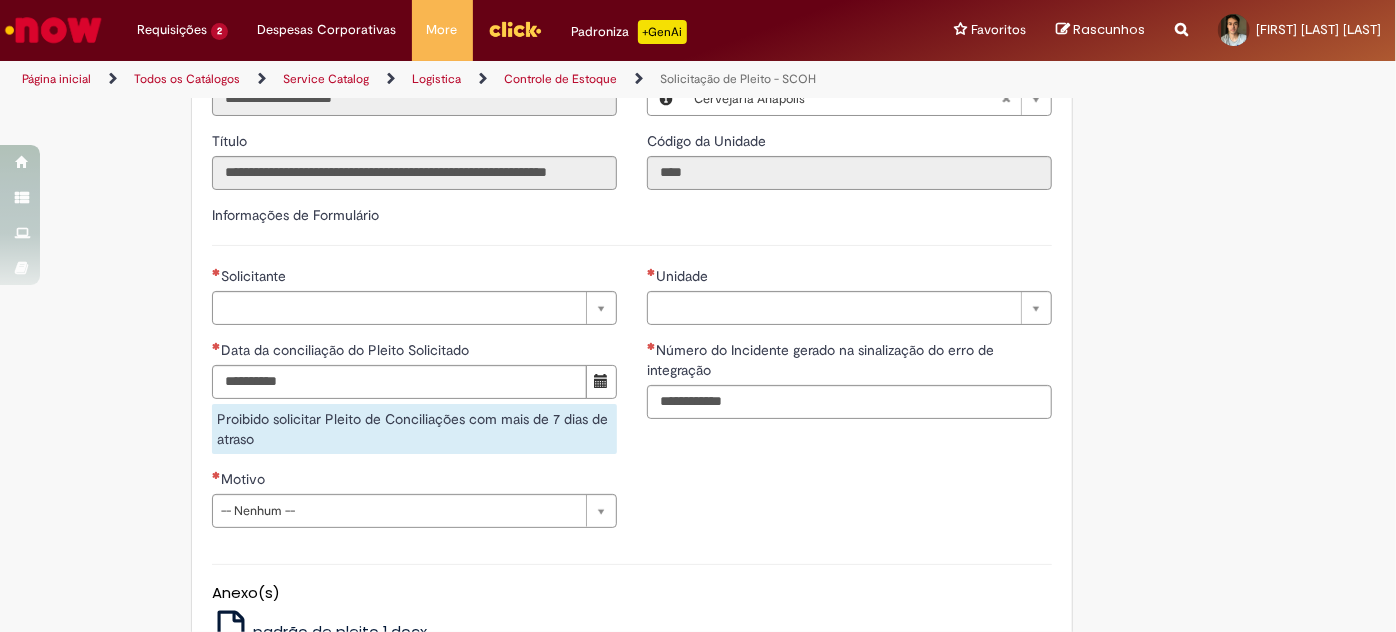scroll, scrollTop: 573, scrollLeft: 0, axis: vertical 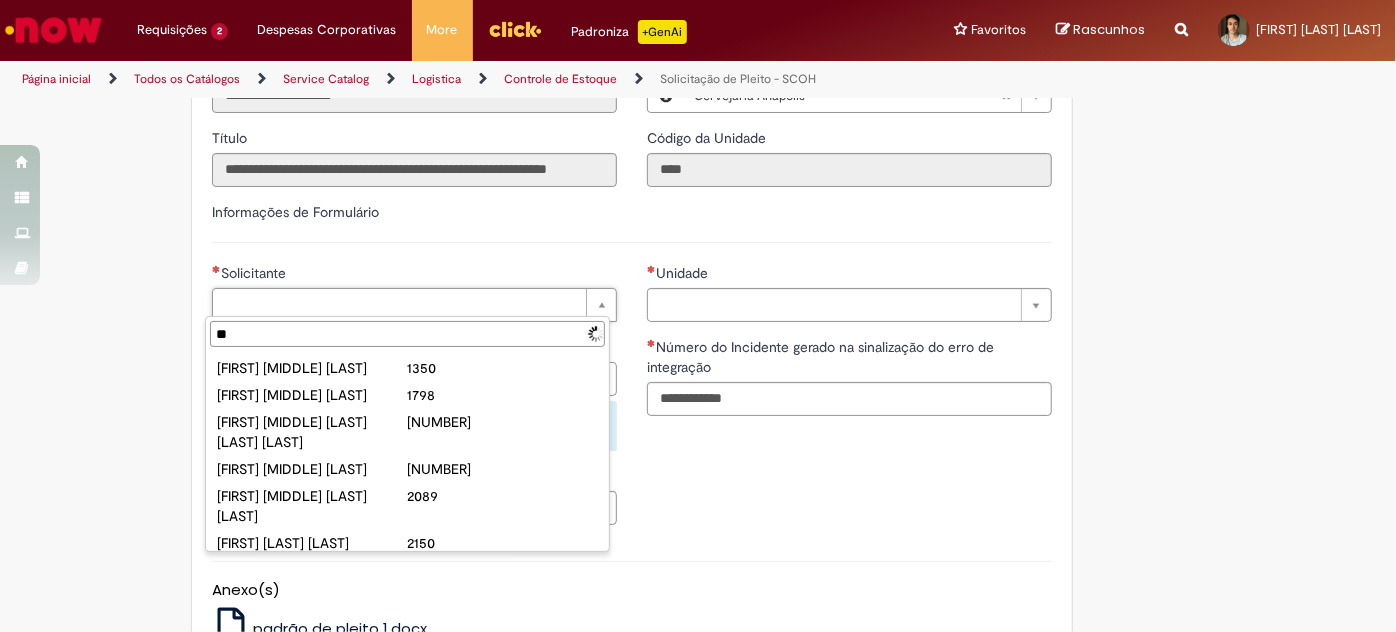 type on "*" 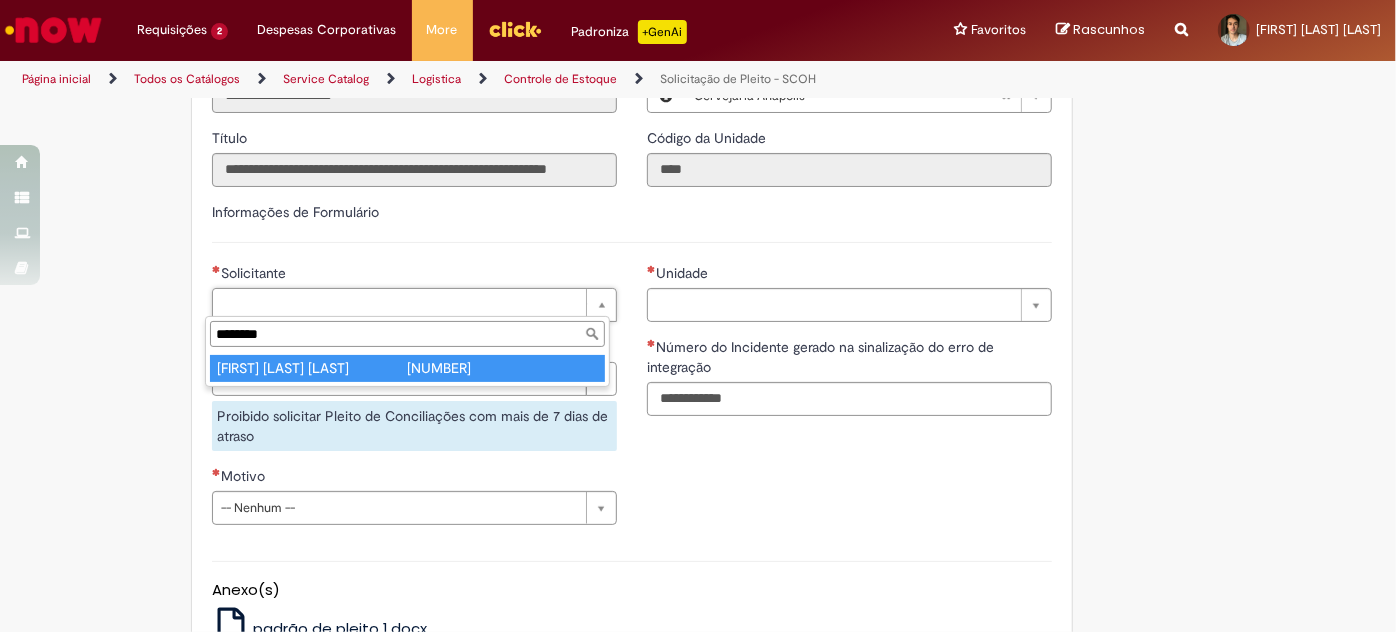 type on "********" 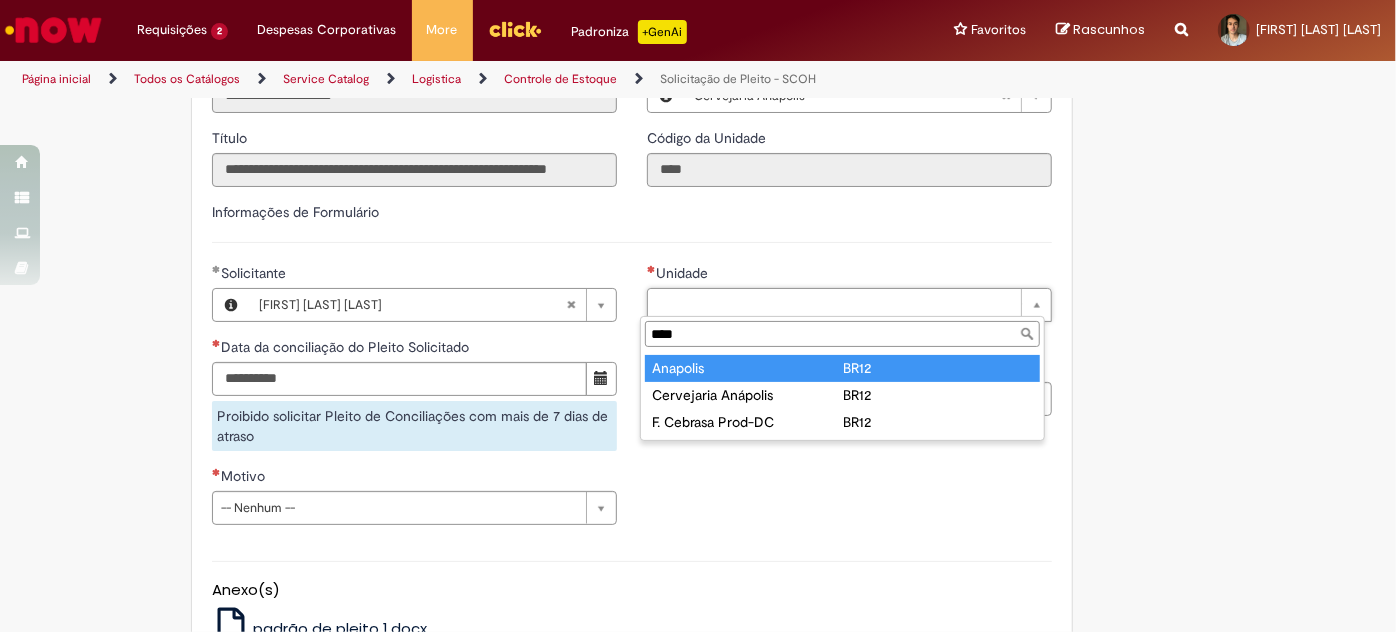type on "****" 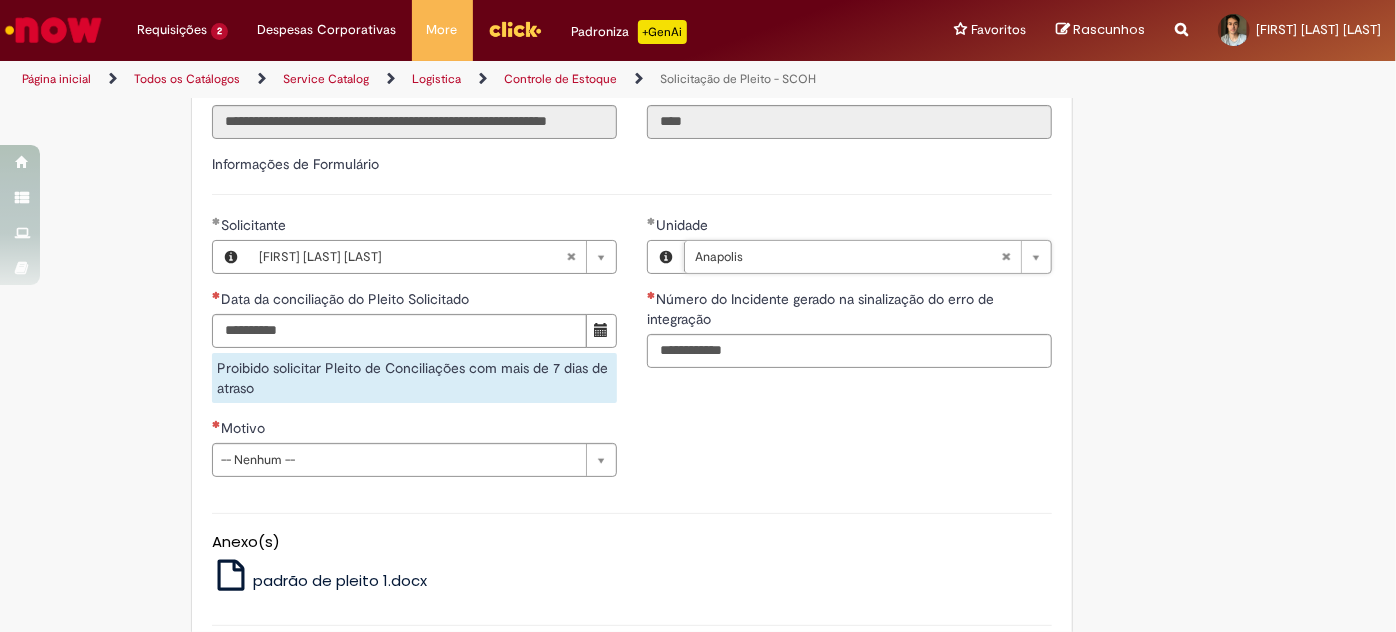 scroll, scrollTop: 624, scrollLeft: 0, axis: vertical 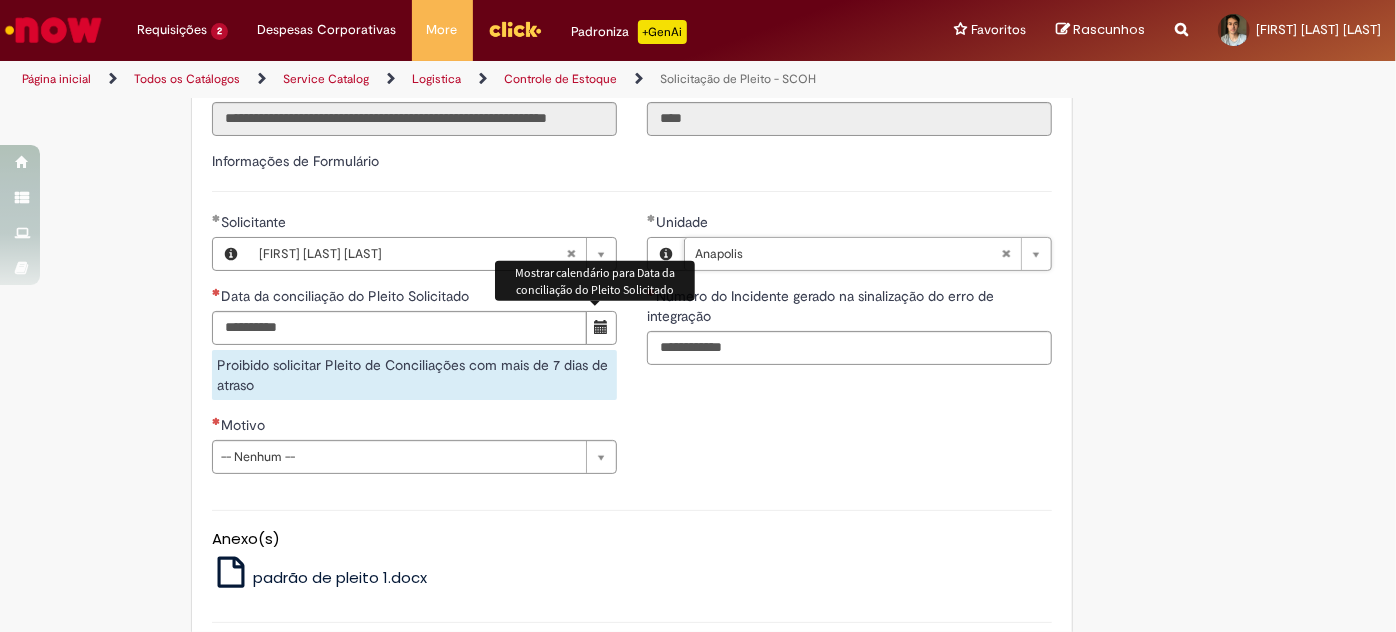 click at bounding box center (601, 328) 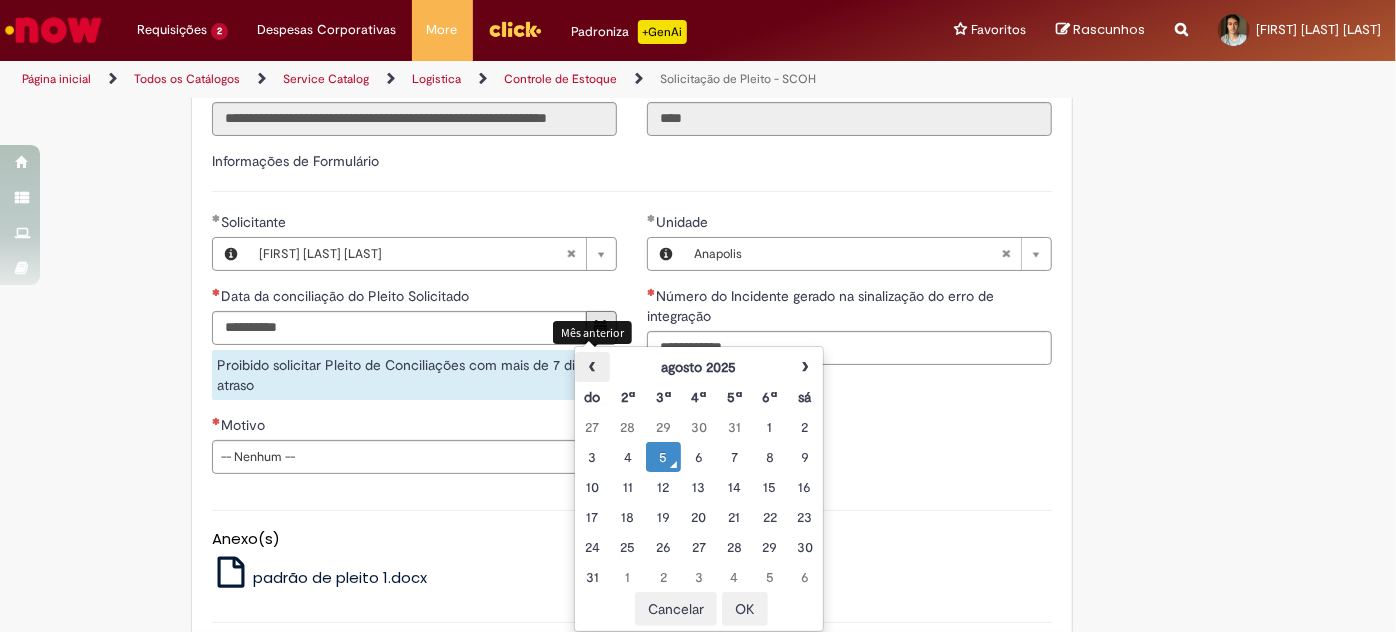 click on "‹" at bounding box center [592, 367] 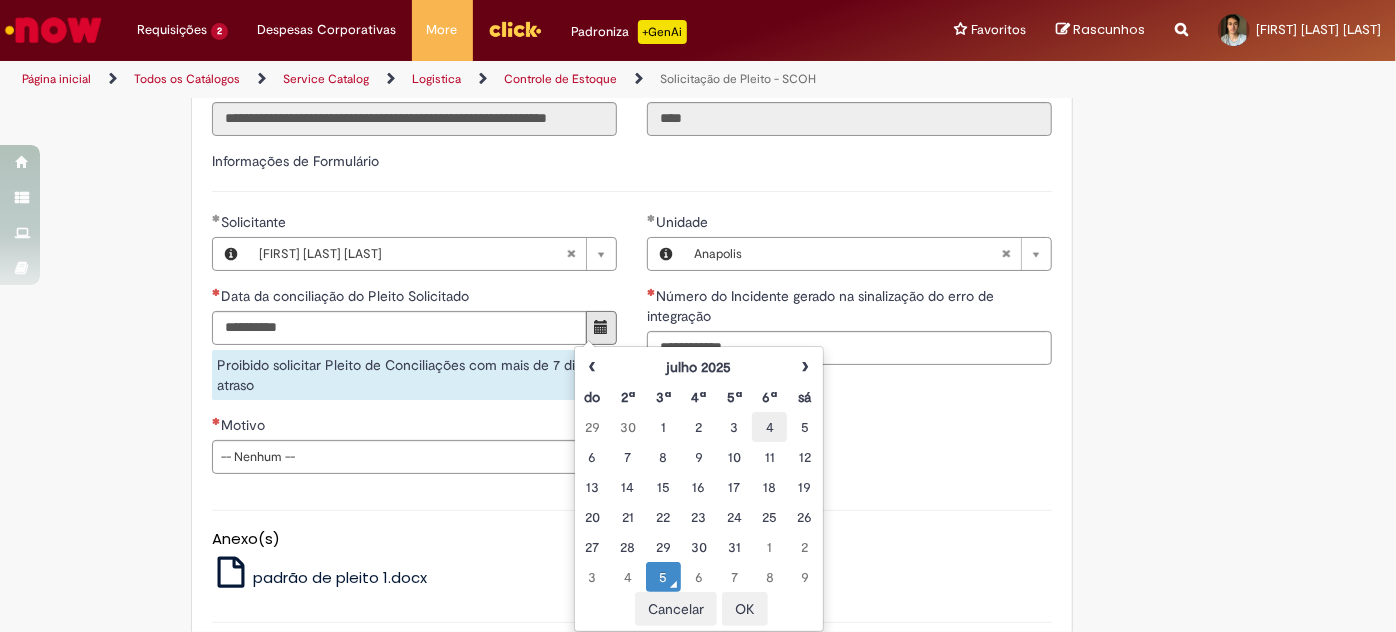 click on "4" at bounding box center (769, 427) 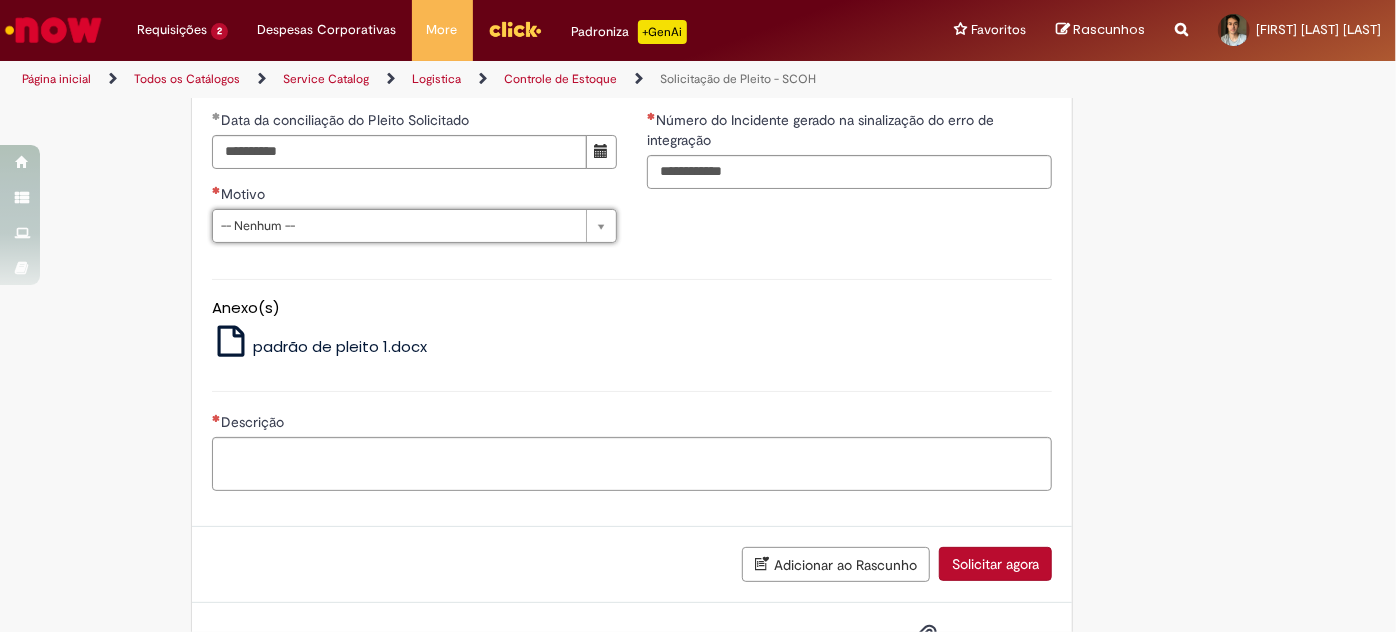 scroll, scrollTop: 802, scrollLeft: 0, axis: vertical 